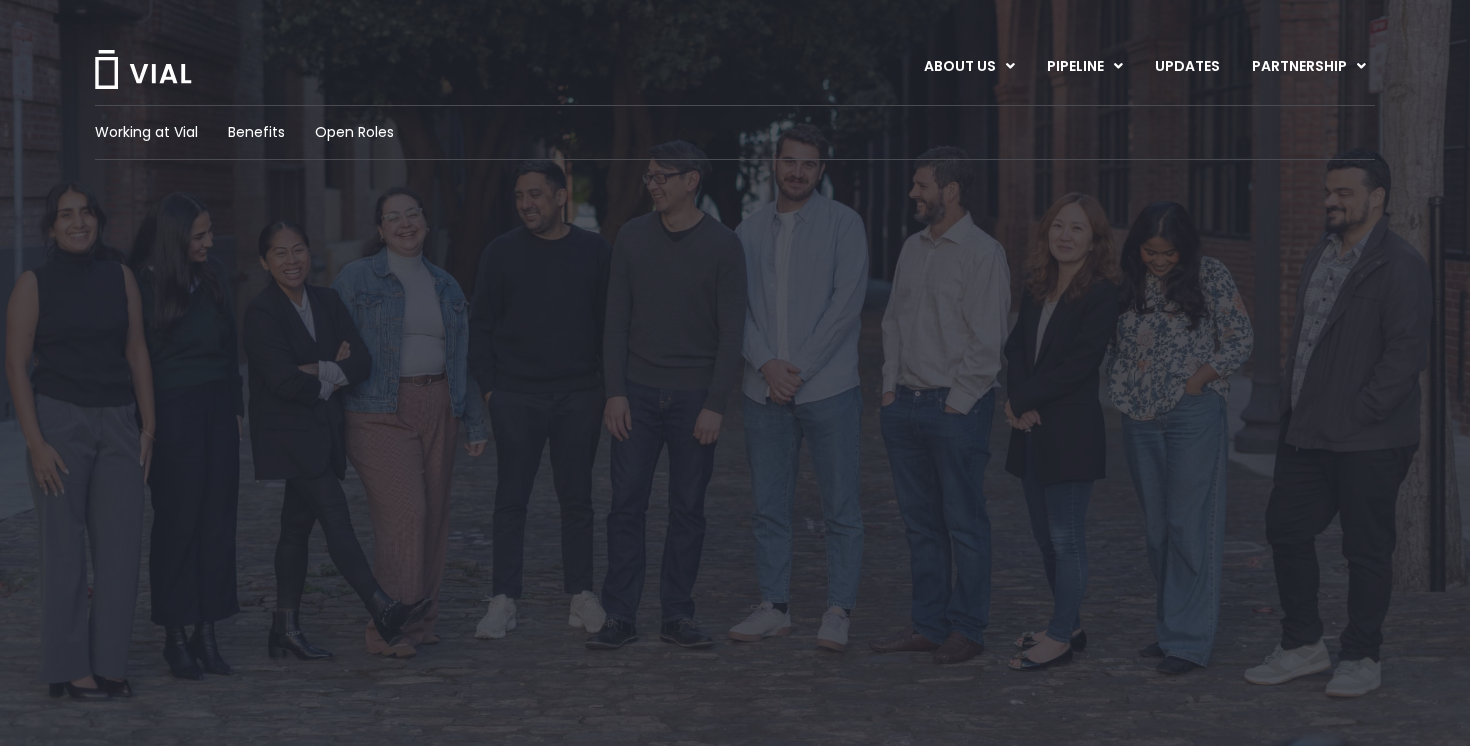 scroll, scrollTop: 0, scrollLeft: 0, axis: both 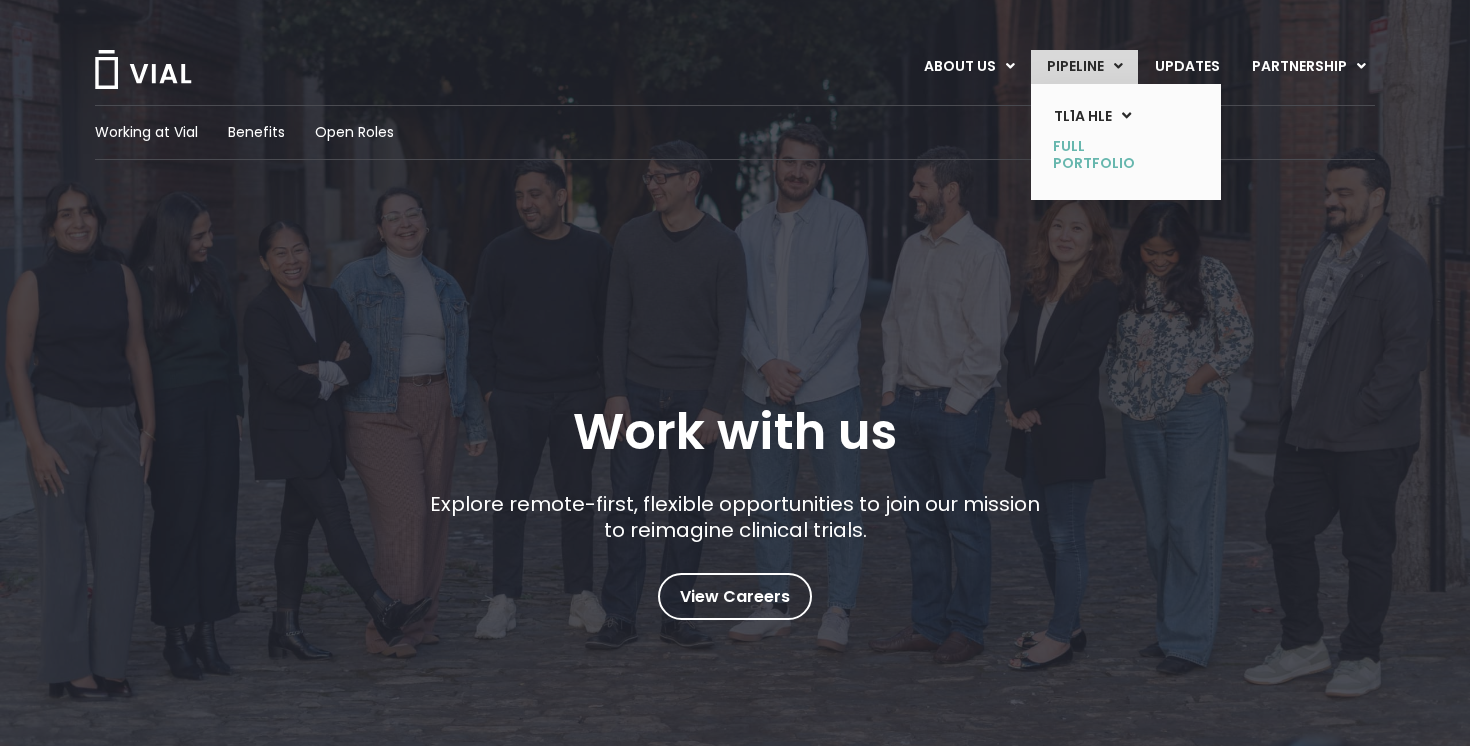 click on "Full Portfolio" at bounding box center (1111, 155) 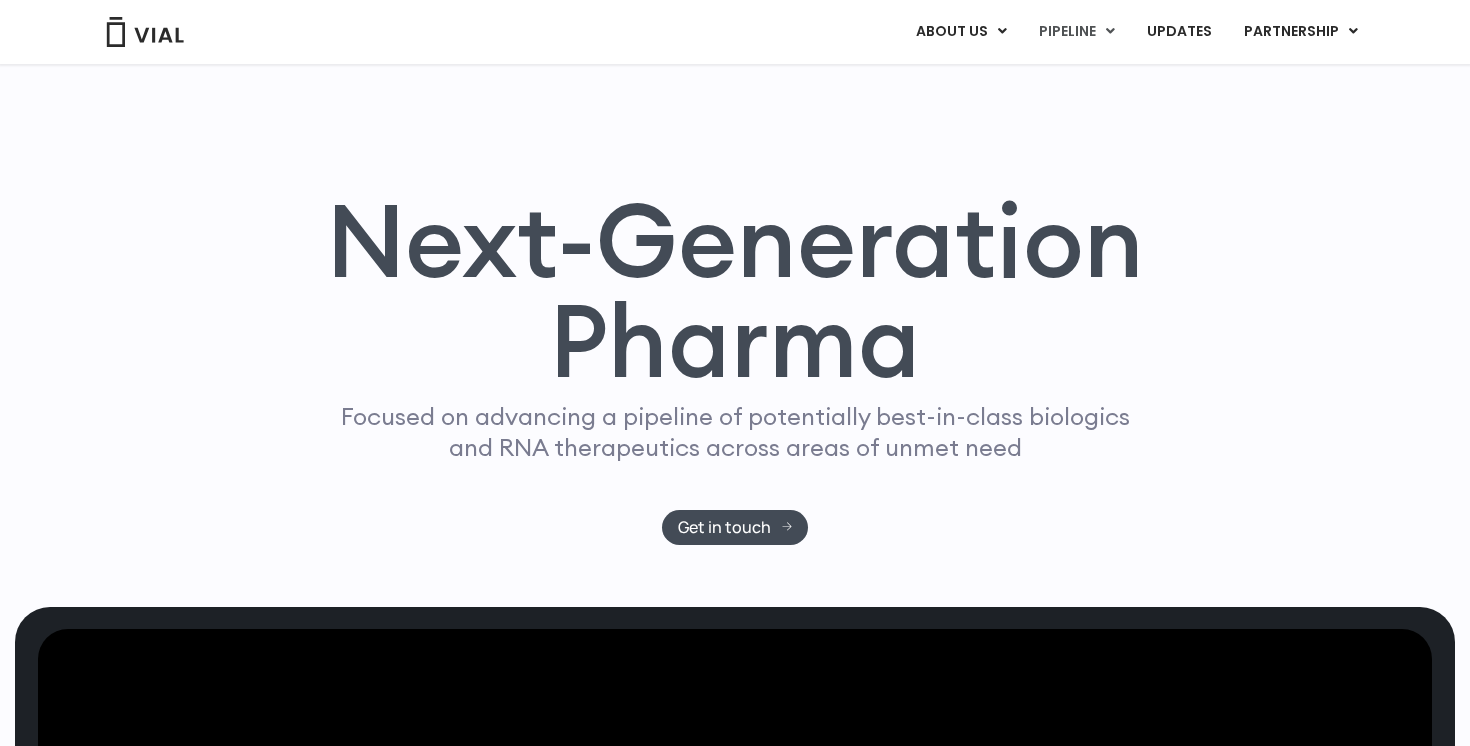 scroll, scrollTop: 1208, scrollLeft: 0, axis: vertical 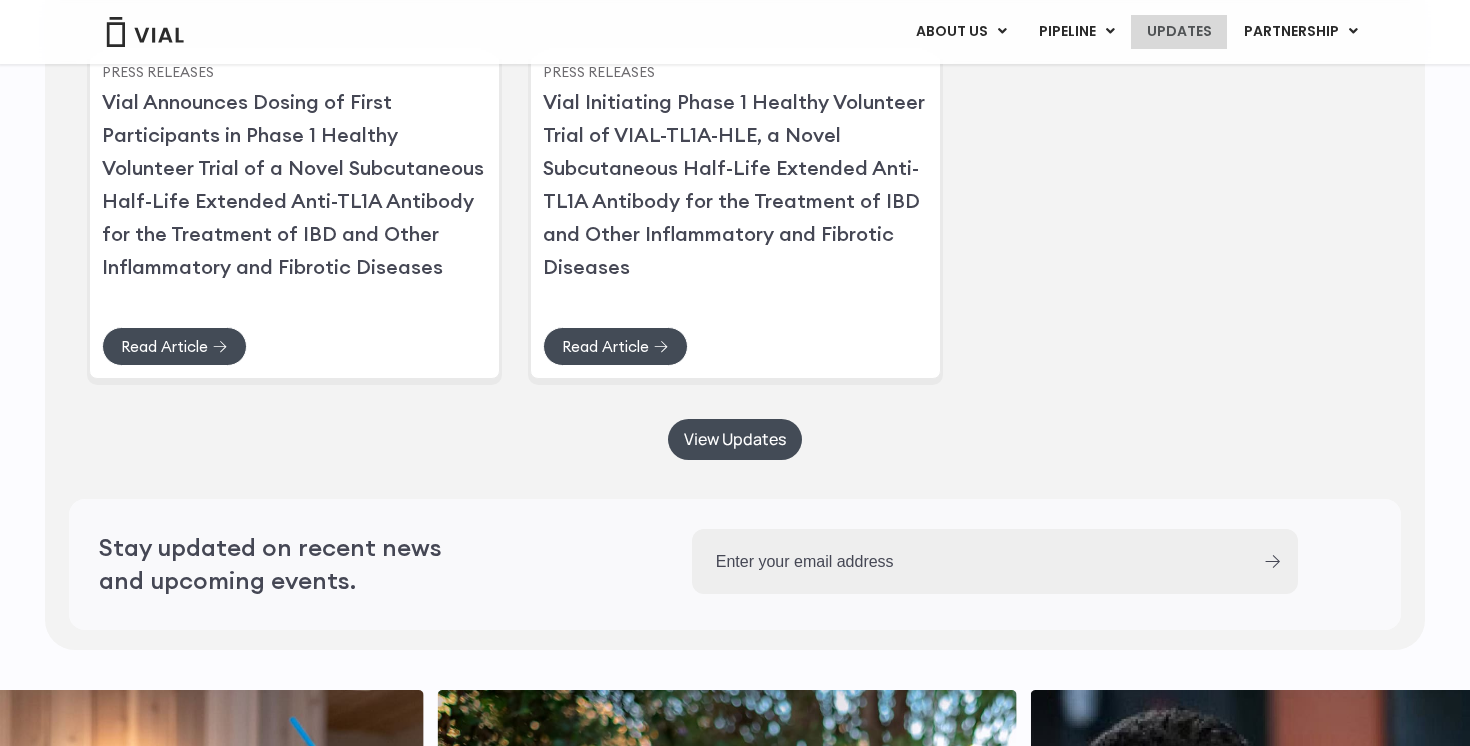 click on "Updates" at bounding box center [1179, 32] 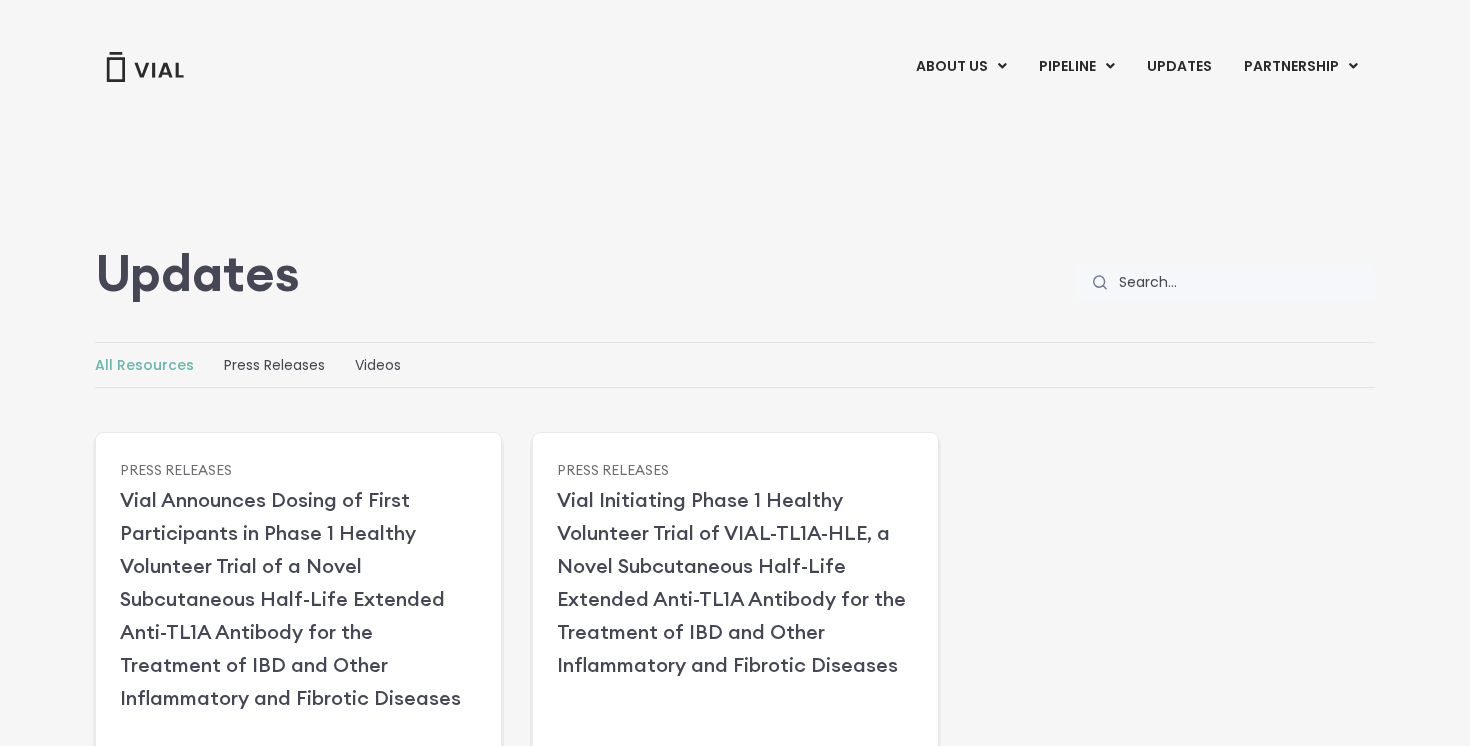 scroll, scrollTop: 0, scrollLeft: 0, axis: both 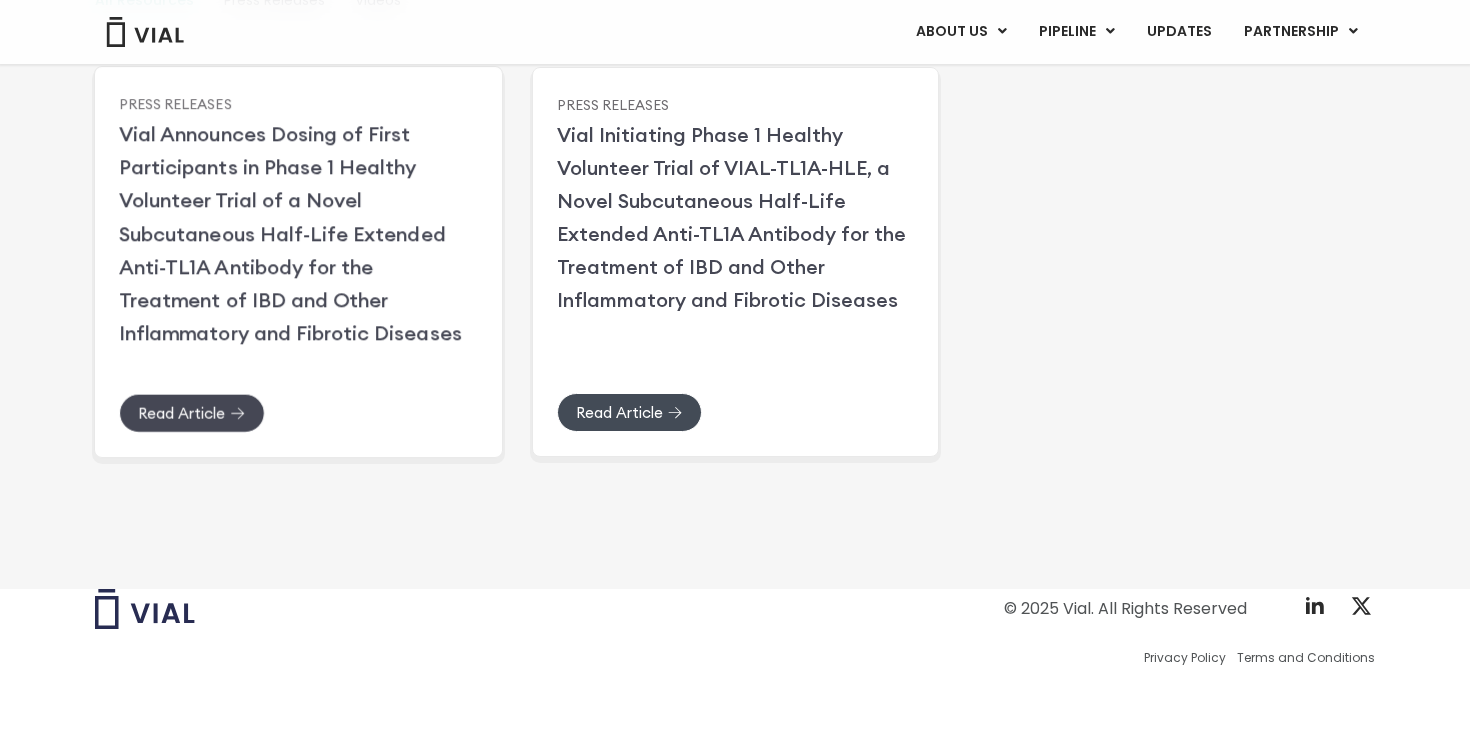 click on "Read Article" 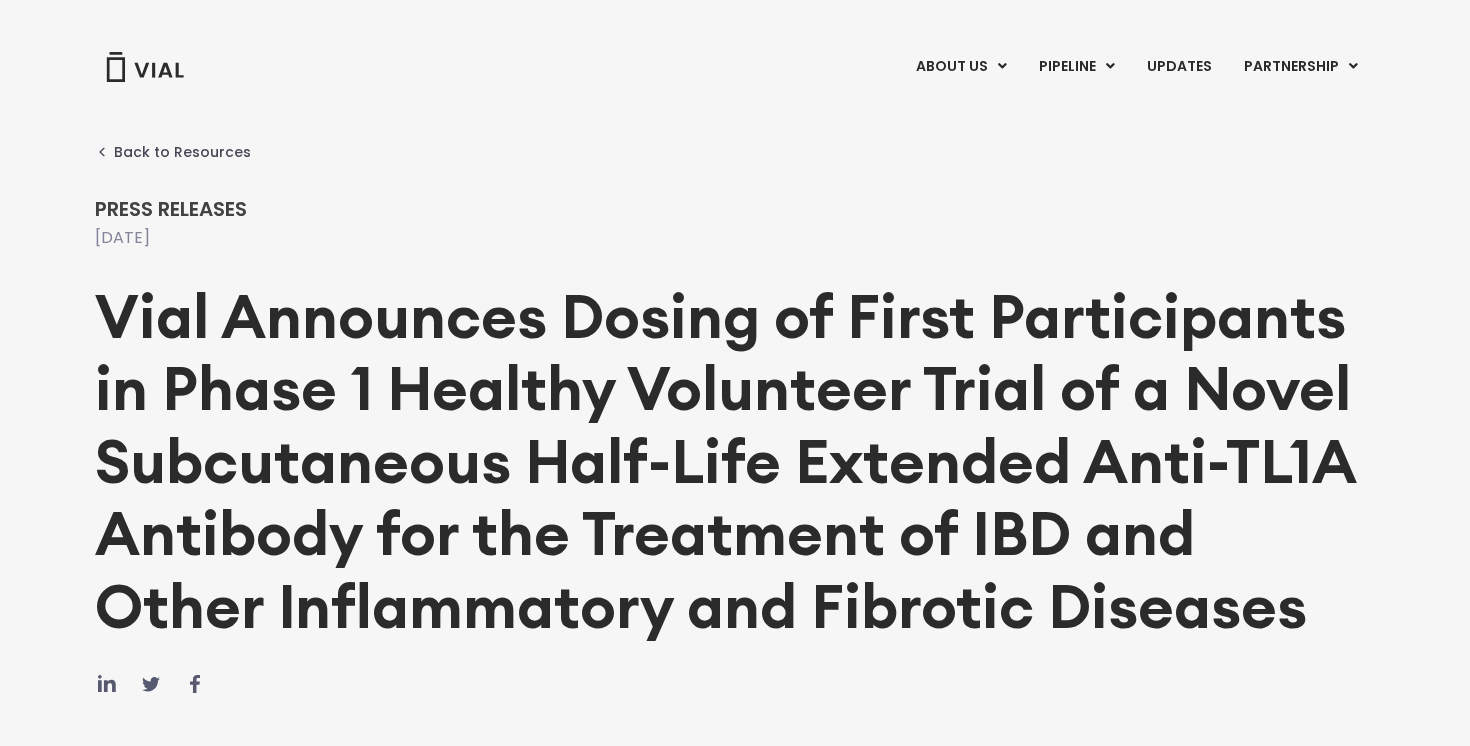 scroll, scrollTop: 0, scrollLeft: 0, axis: both 